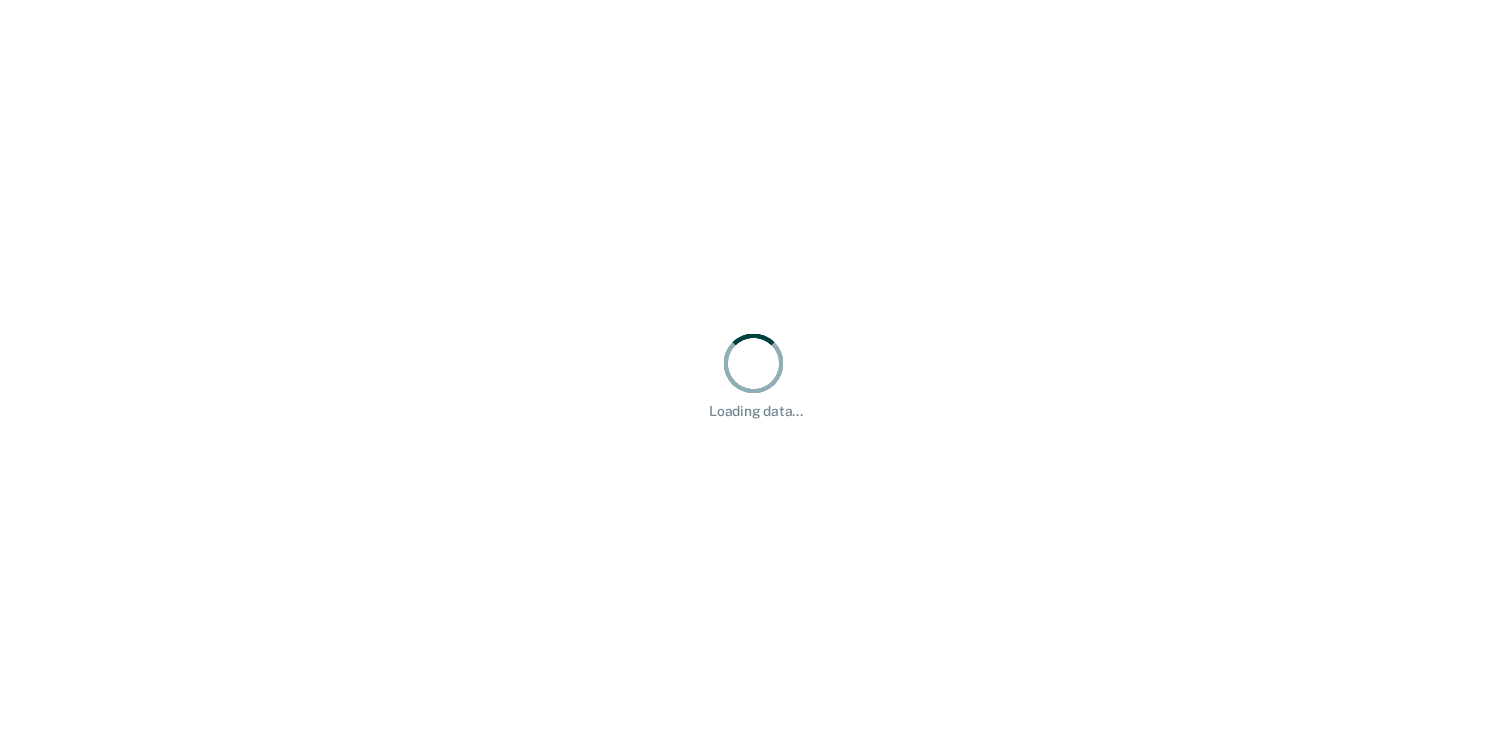 scroll, scrollTop: 0, scrollLeft: 0, axis: both 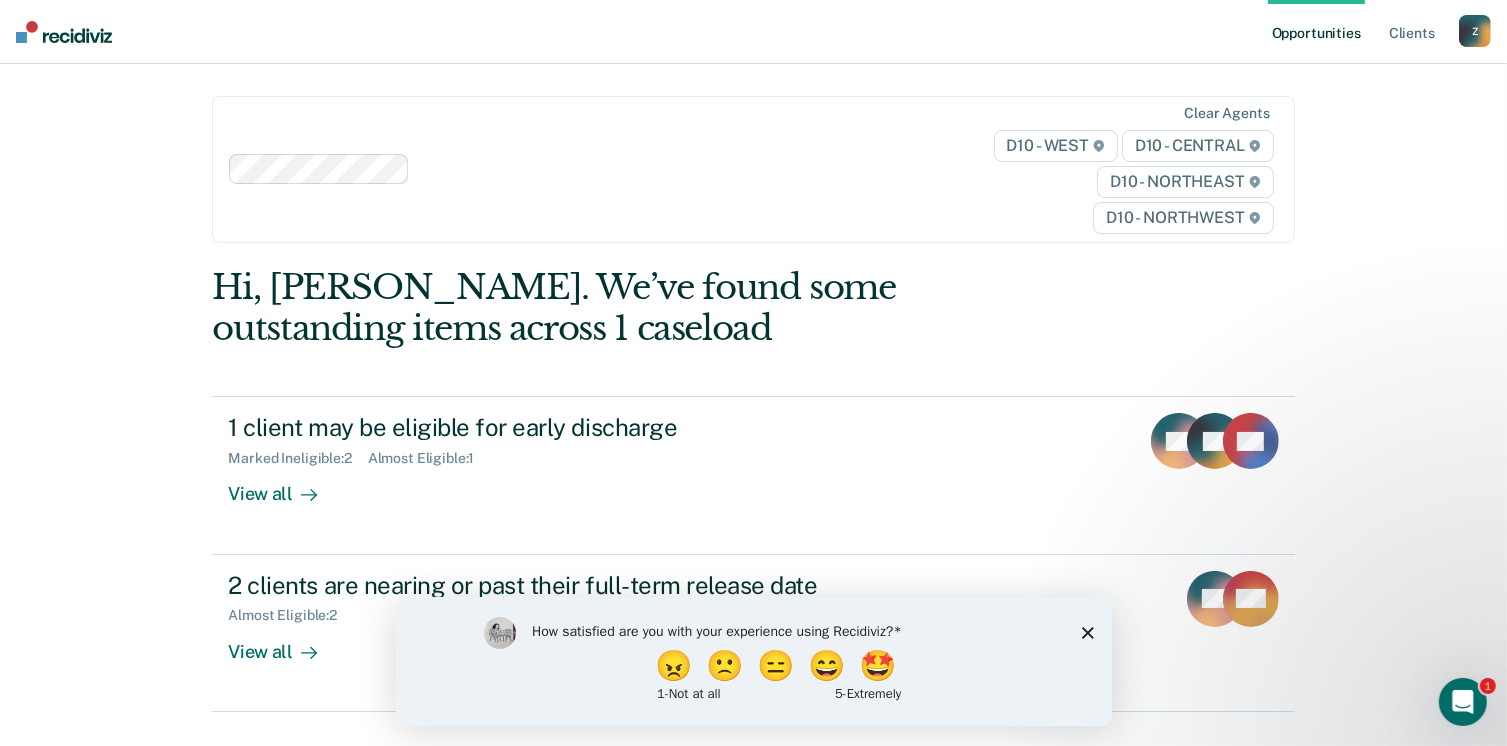 click 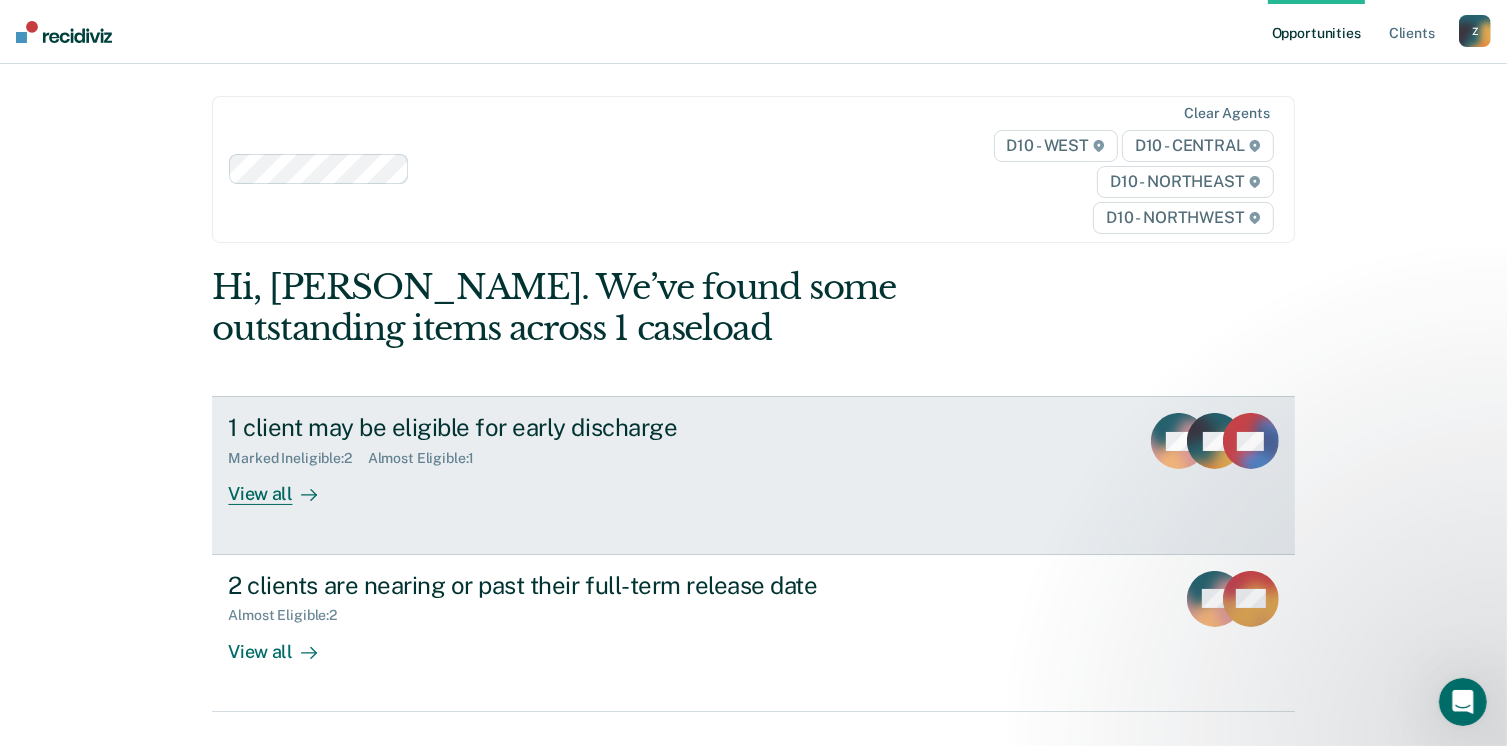 click on "1 client may be eligible for early discharge" at bounding box center [579, 427] 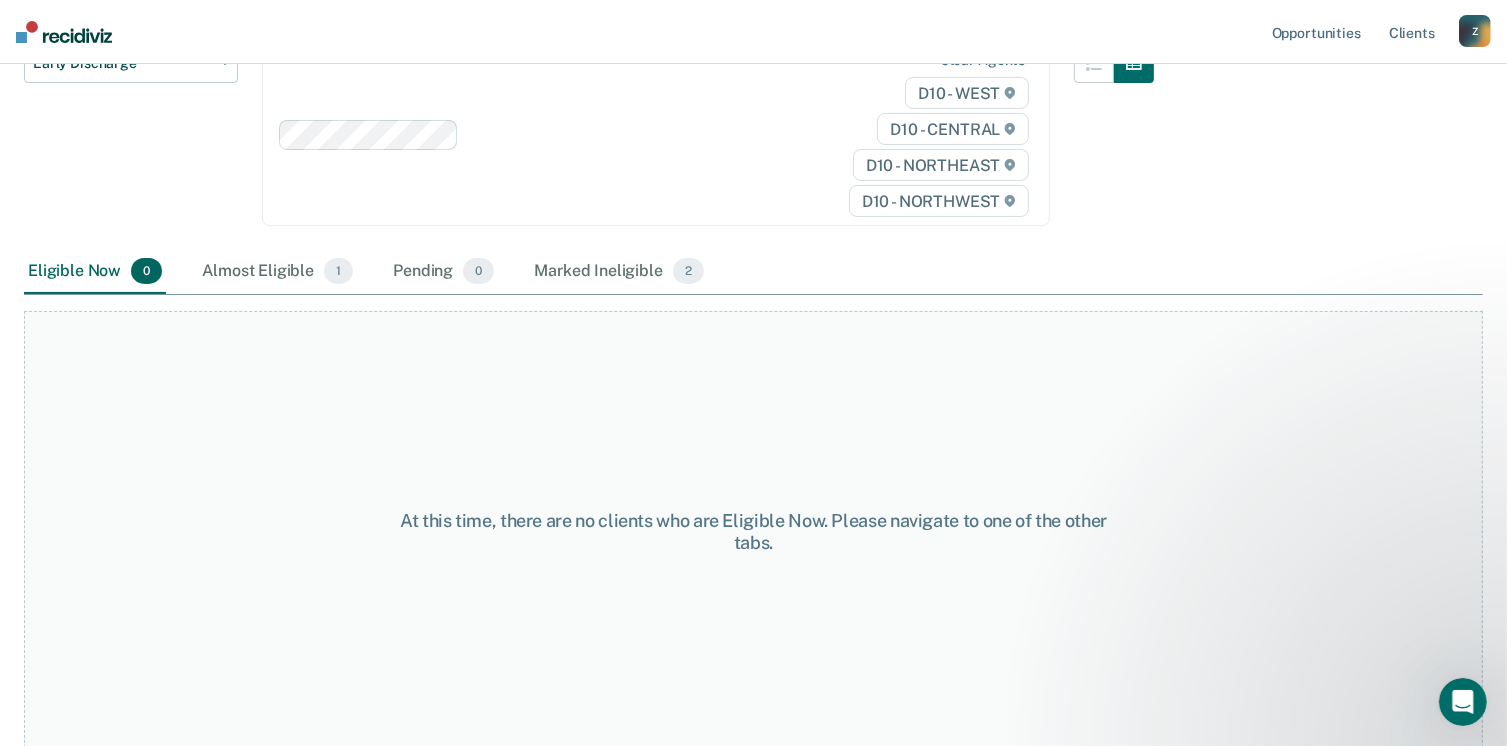 scroll, scrollTop: 248, scrollLeft: 0, axis: vertical 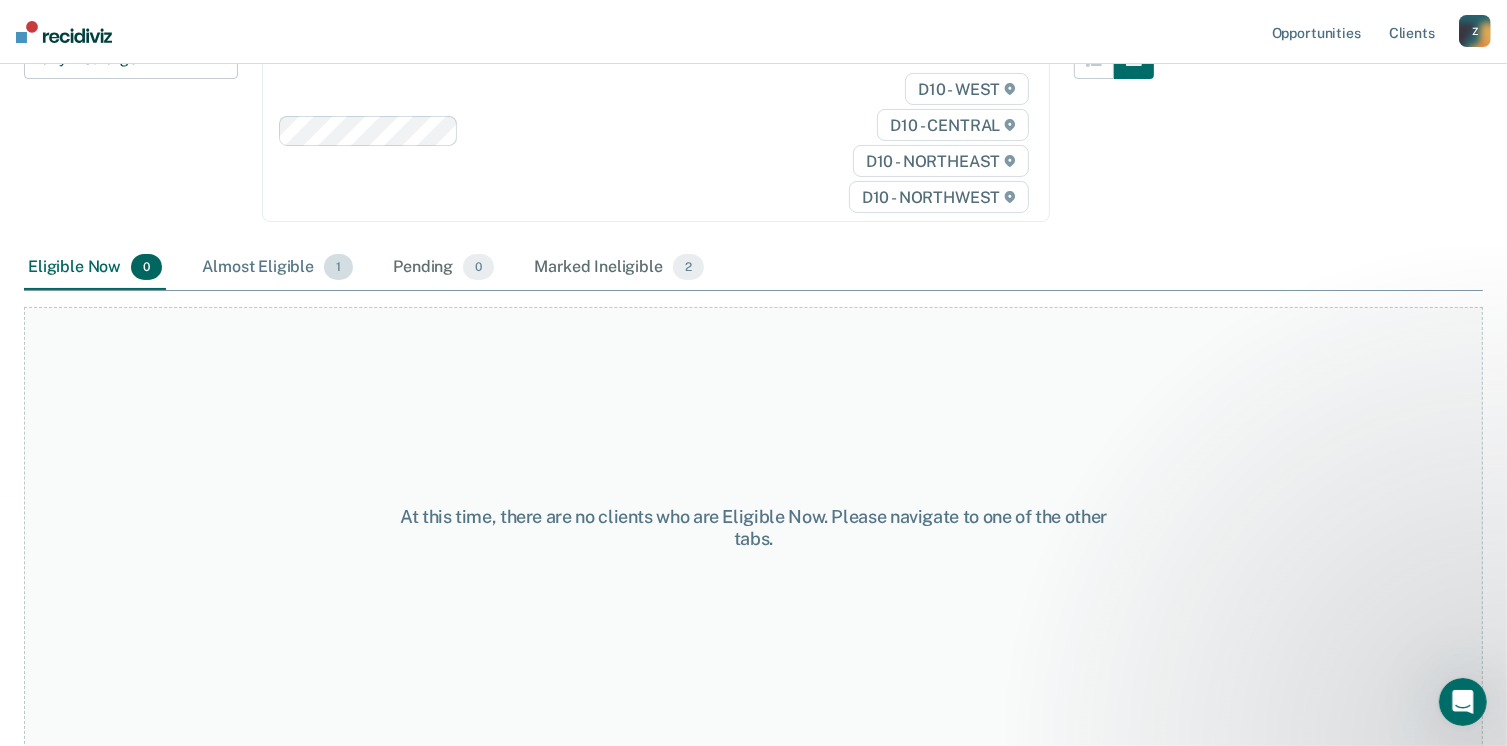 click on "Almost Eligible 1" at bounding box center [277, 268] 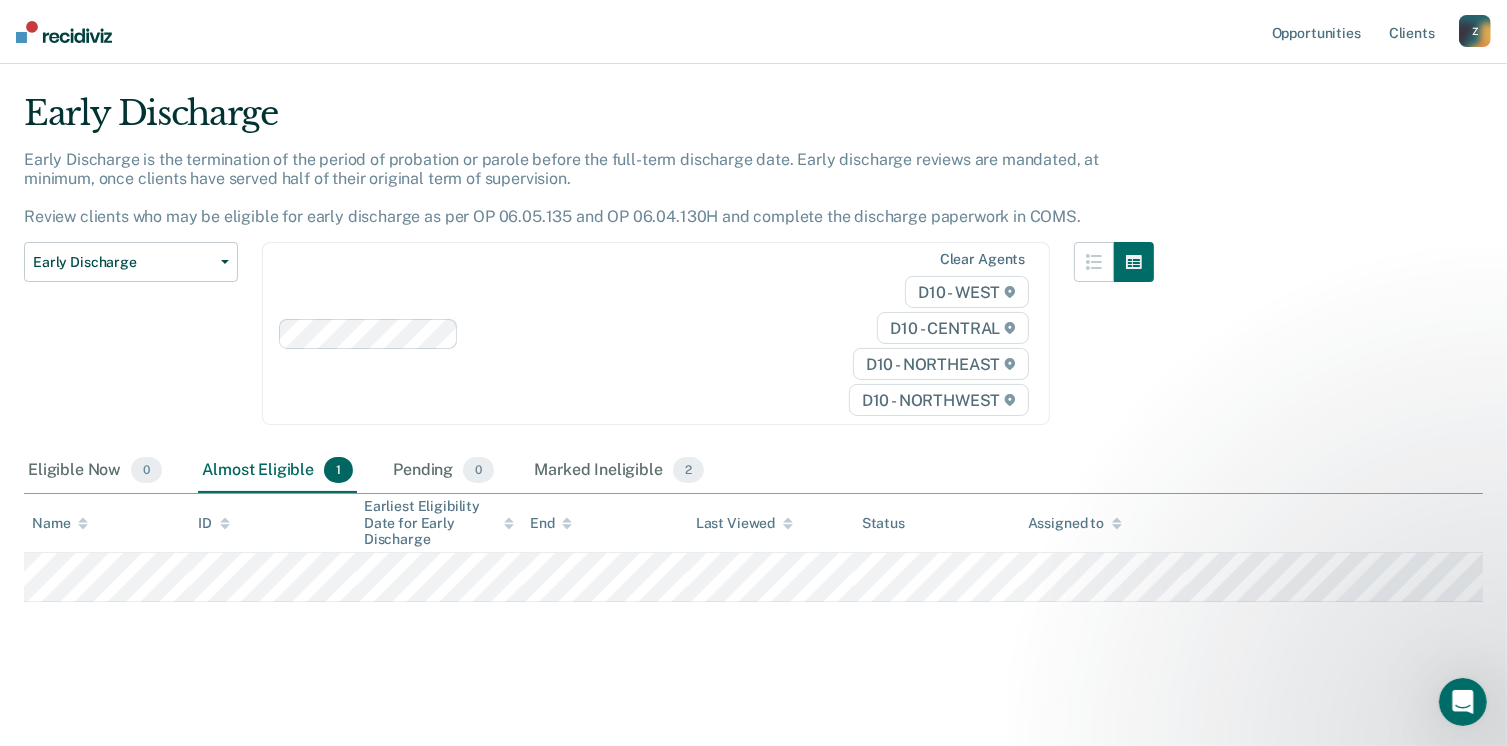 scroll, scrollTop: 42, scrollLeft: 0, axis: vertical 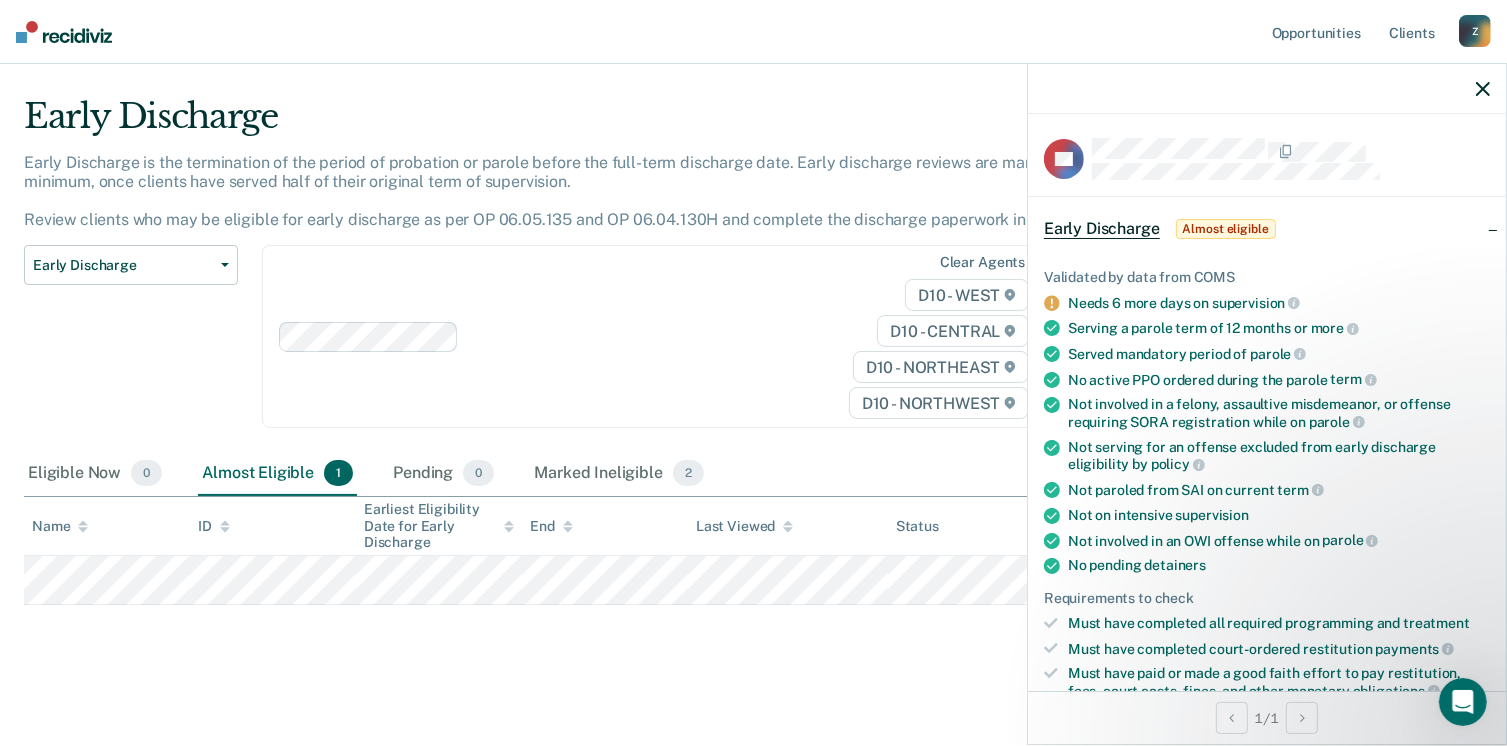 click on "Needs 6 more days on supervision" at bounding box center (1279, 303) 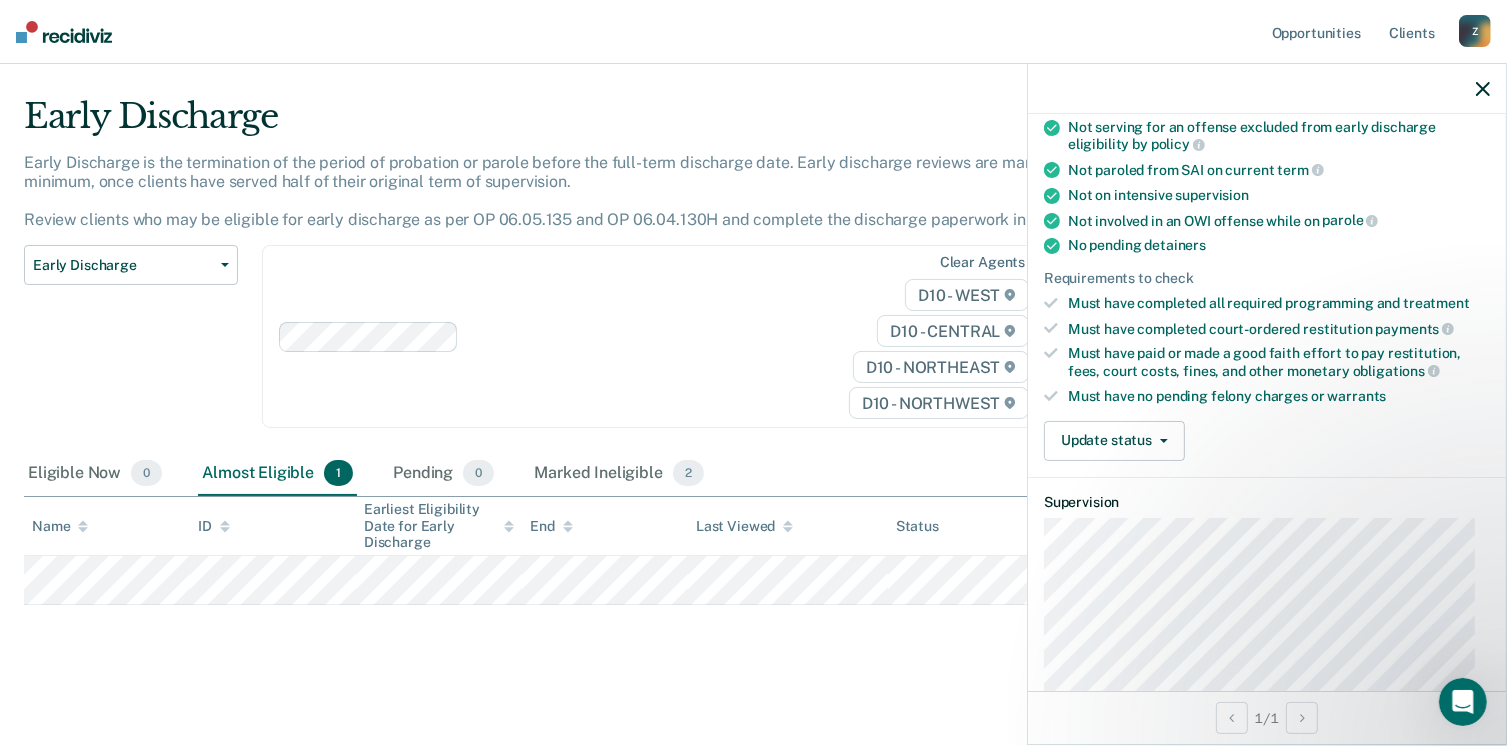 scroll, scrollTop: 262, scrollLeft: 0, axis: vertical 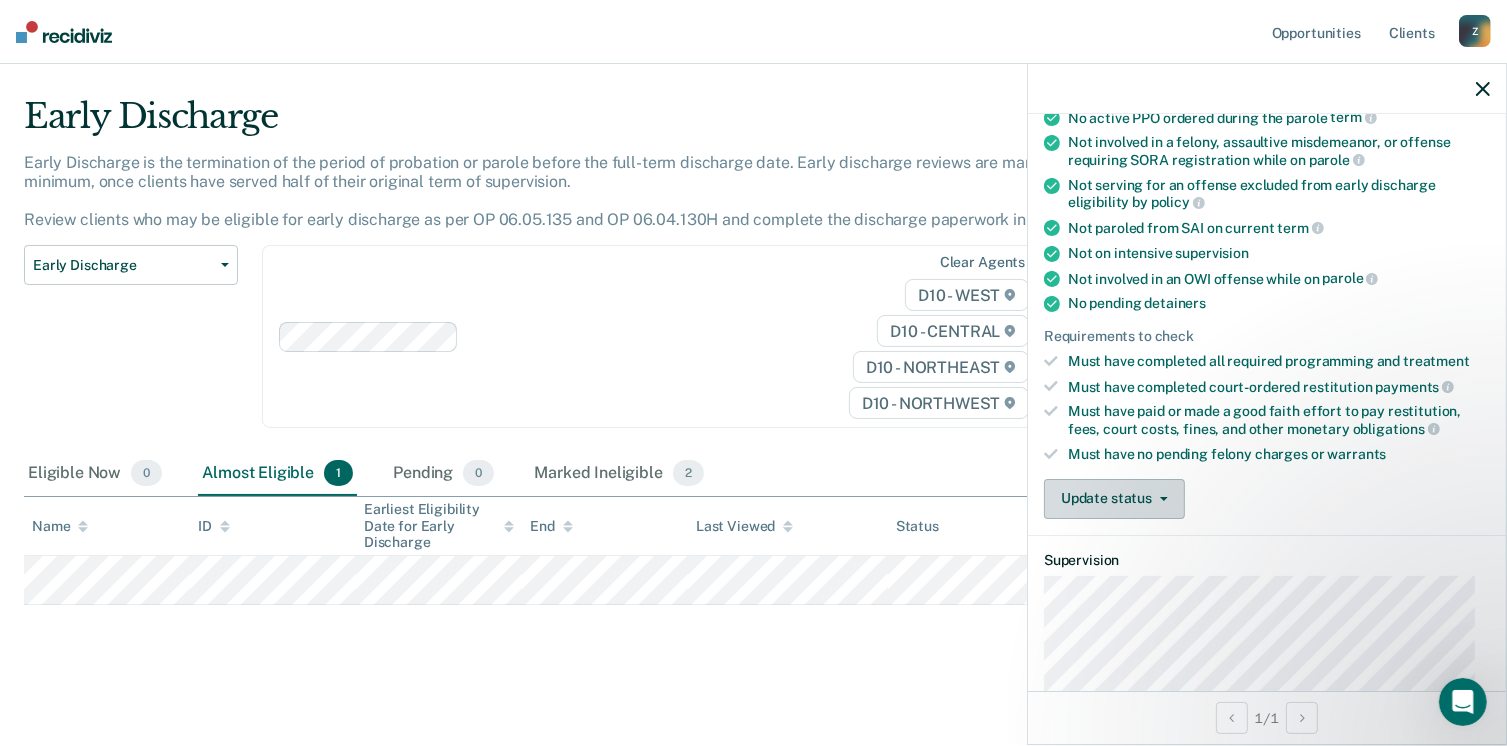 click on "Update status" at bounding box center (1114, 499) 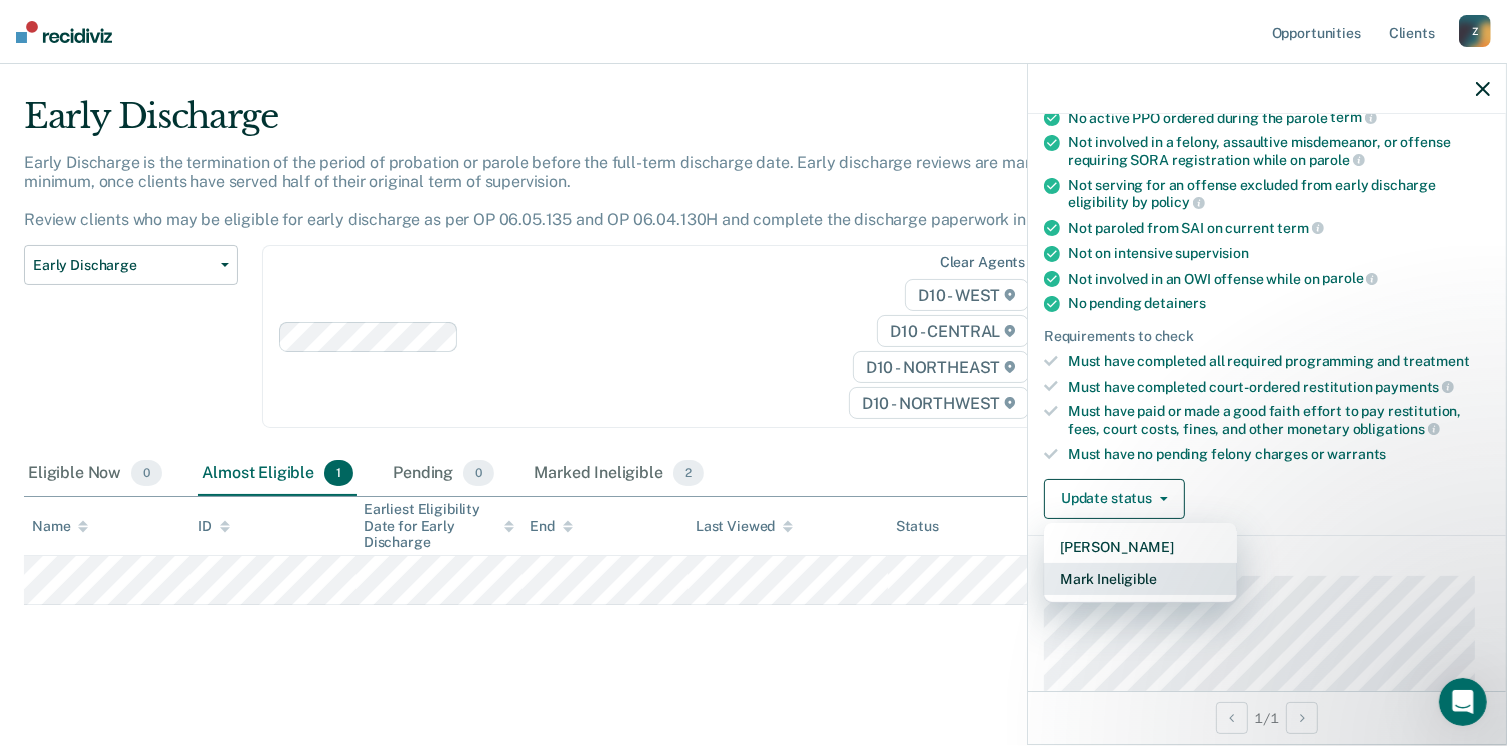 click on "Mark Ineligible" at bounding box center [1140, 579] 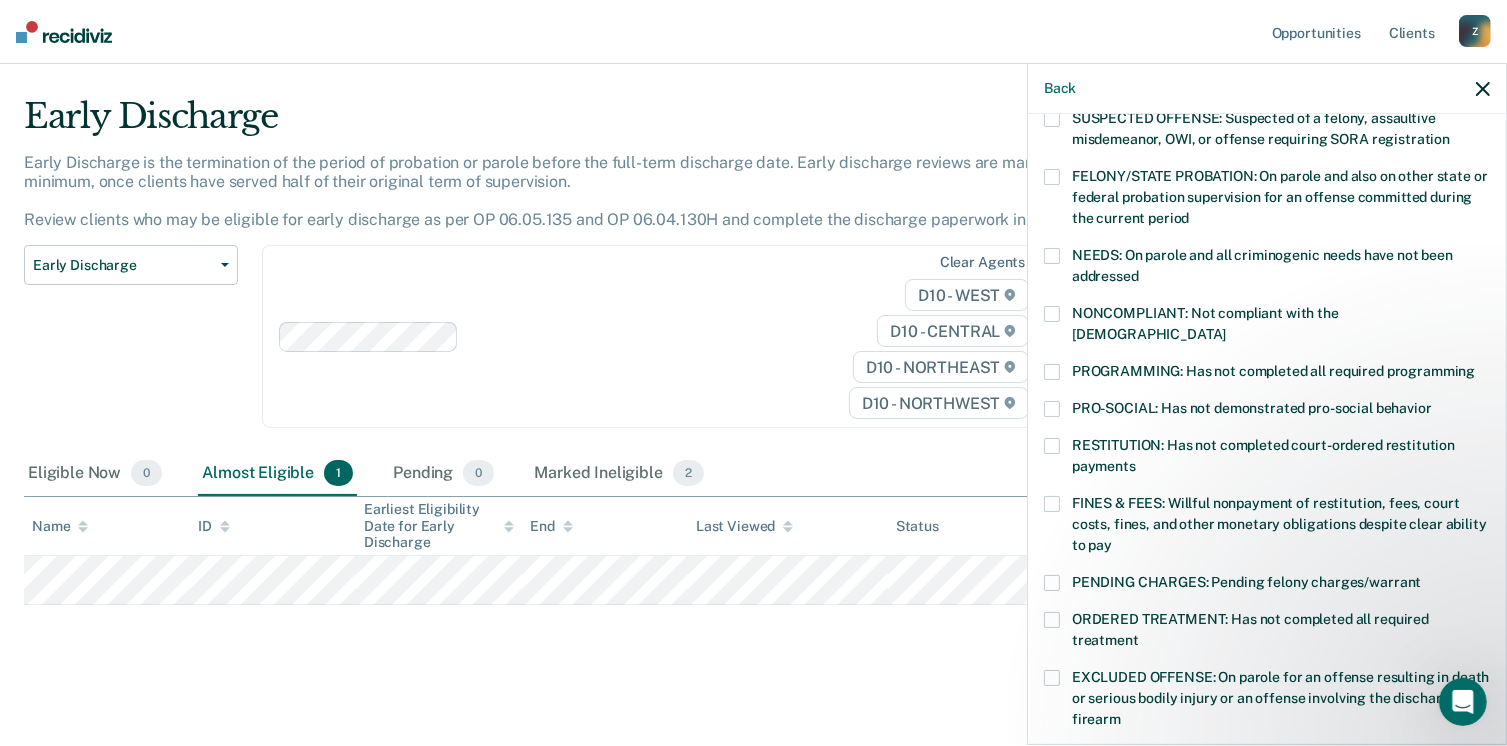 scroll, scrollTop: 262, scrollLeft: 0, axis: vertical 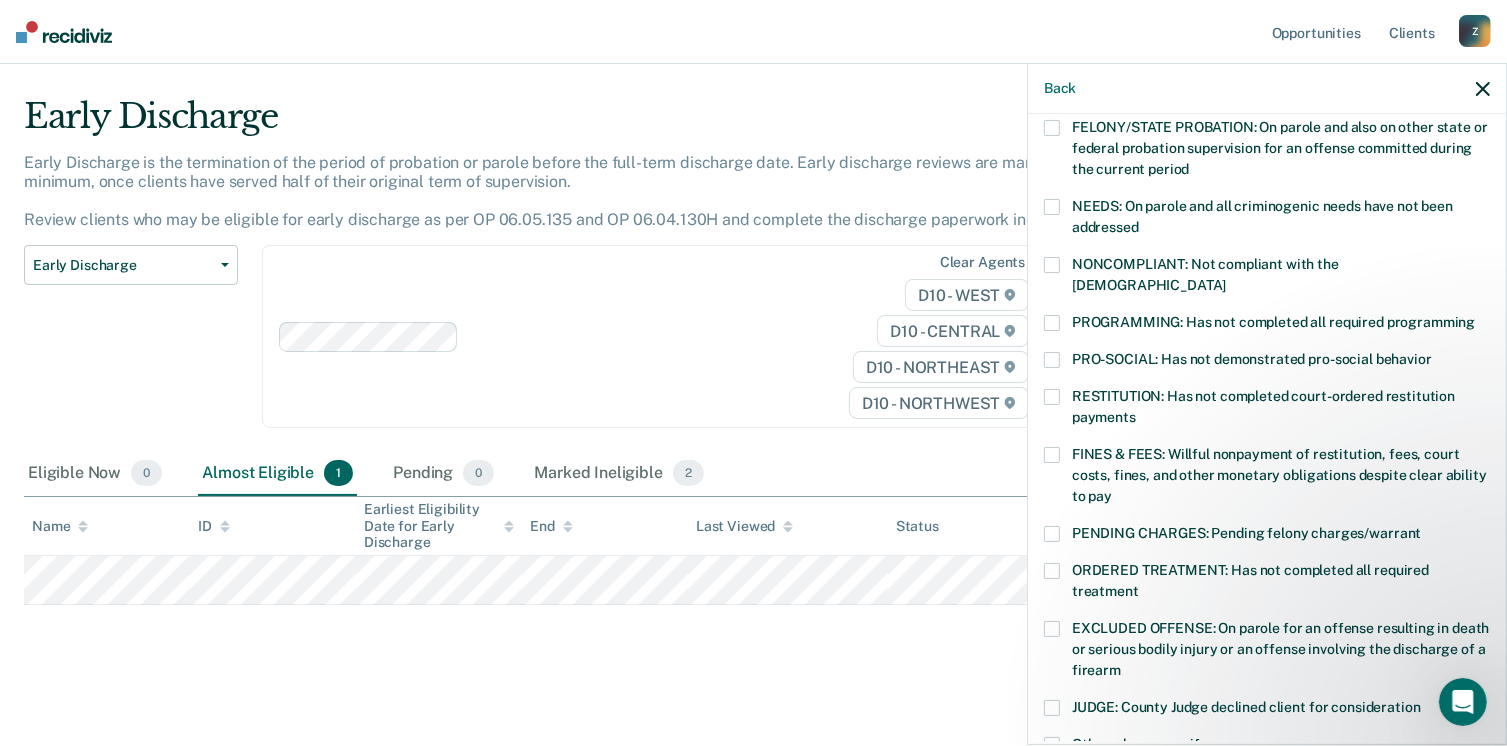click on "PROGRAMMING: Has not completed all required programming" at bounding box center [1267, 325] 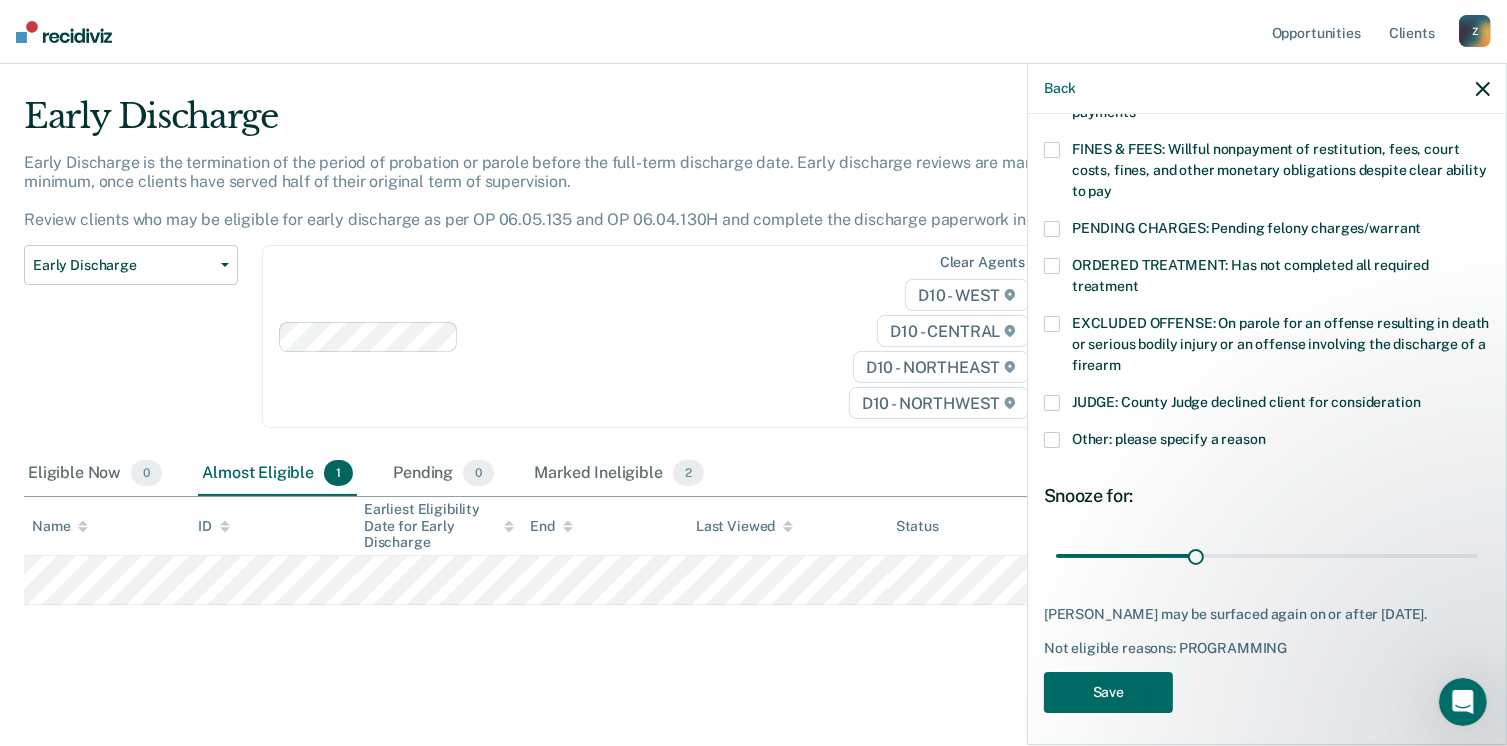 scroll, scrollTop: 568, scrollLeft: 0, axis: vertical 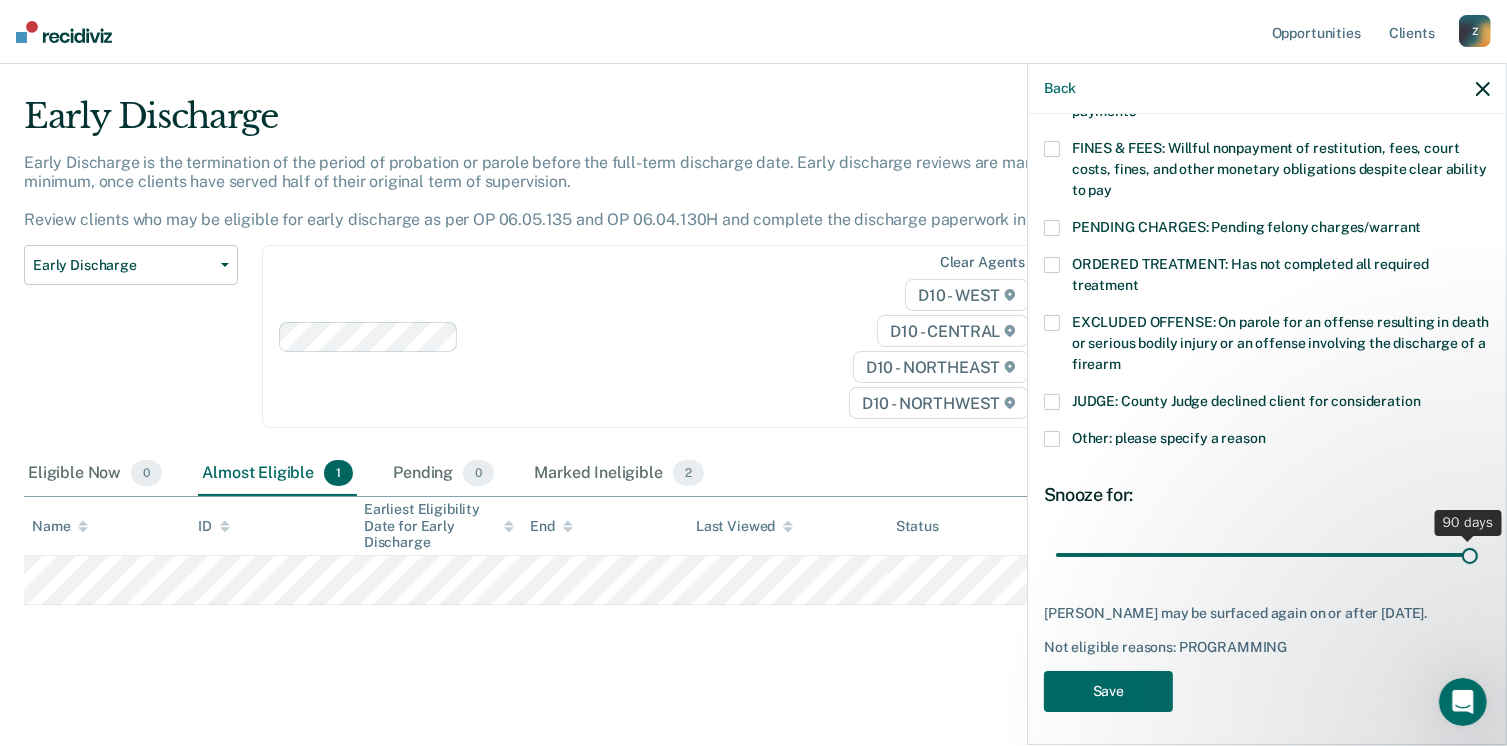 drag, startPoint x: 1187, startPoint y: 535, endPoint x: 1594, endPoint y: 529, distance: 407.04422 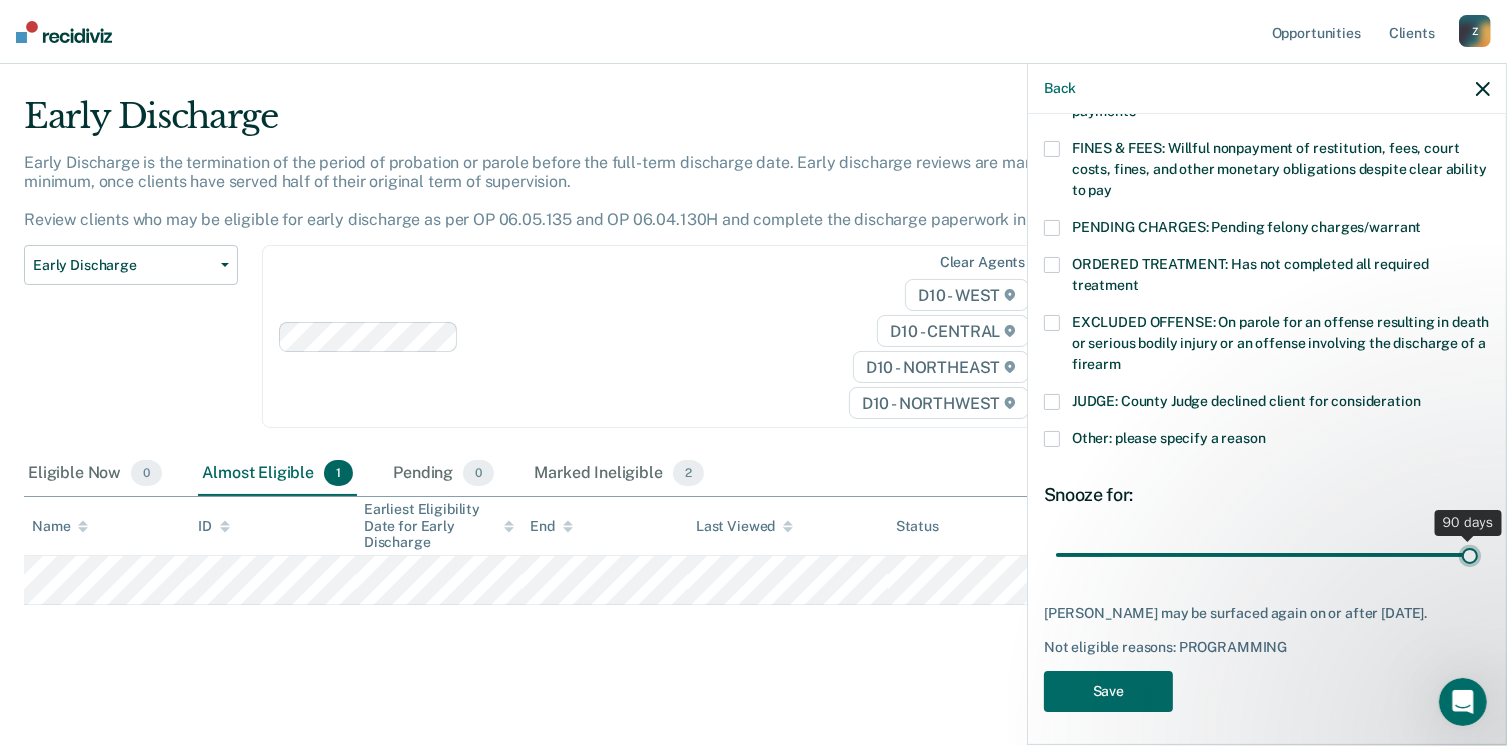 type on "90" 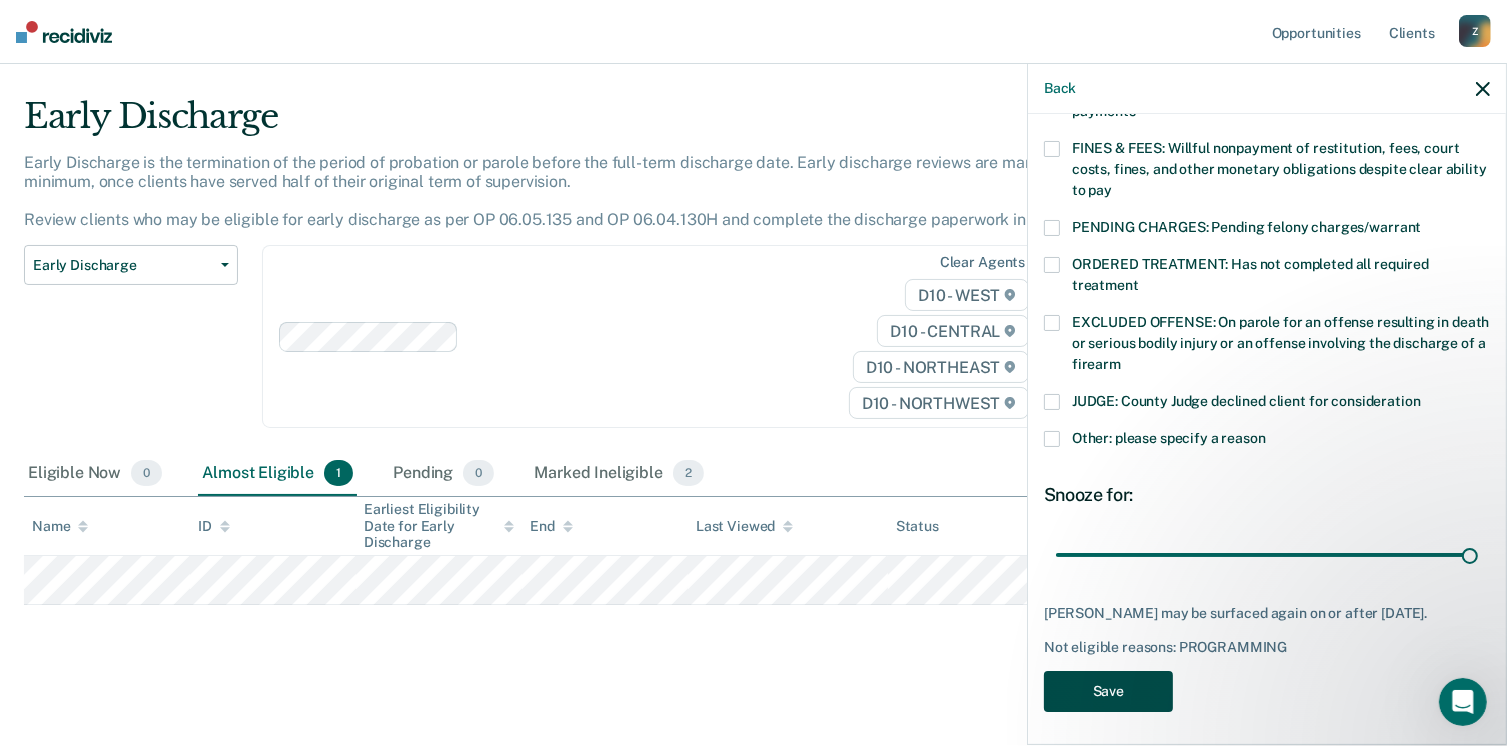 click on "Save" at bounding box center [1108, 691] 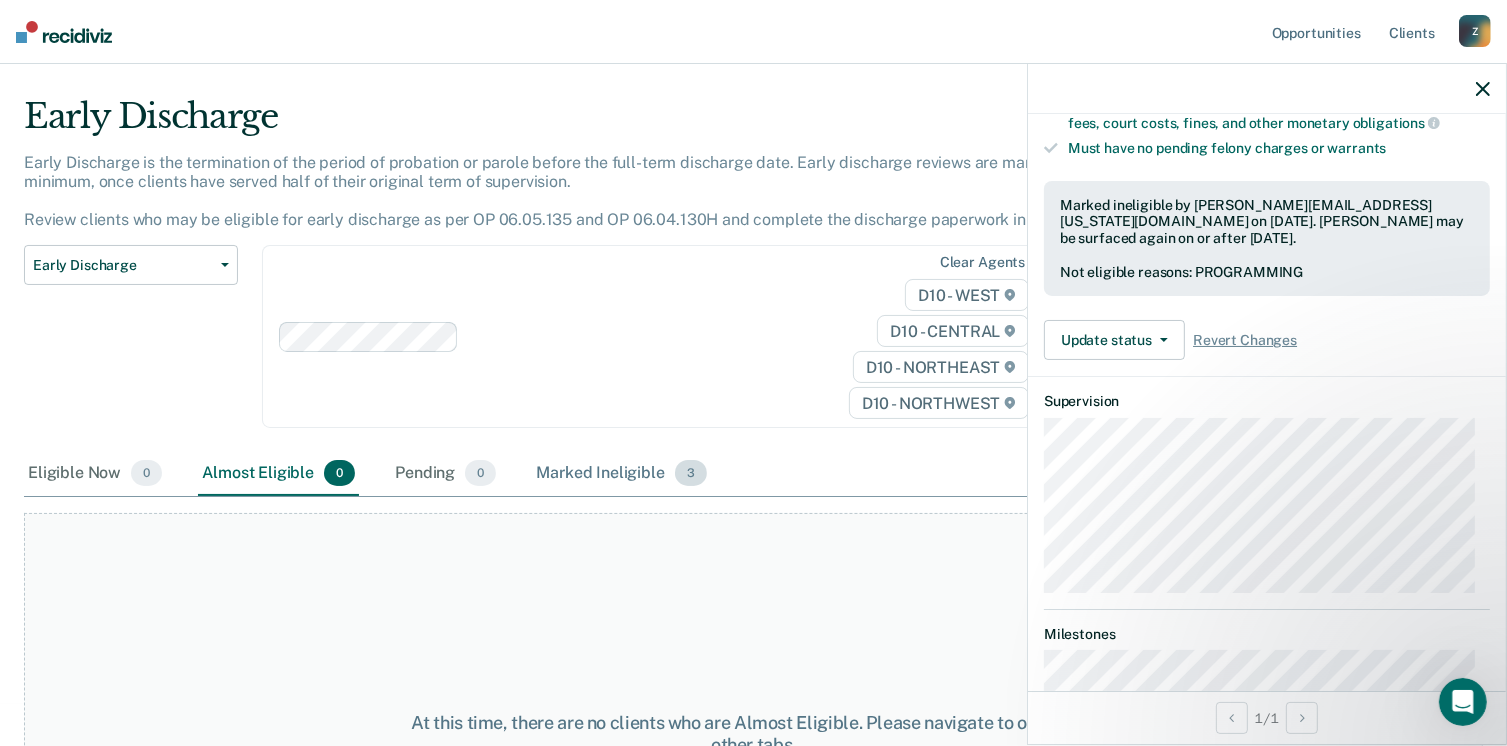 click on "Marked Ineligible 3" at bounding box center (621, 474) 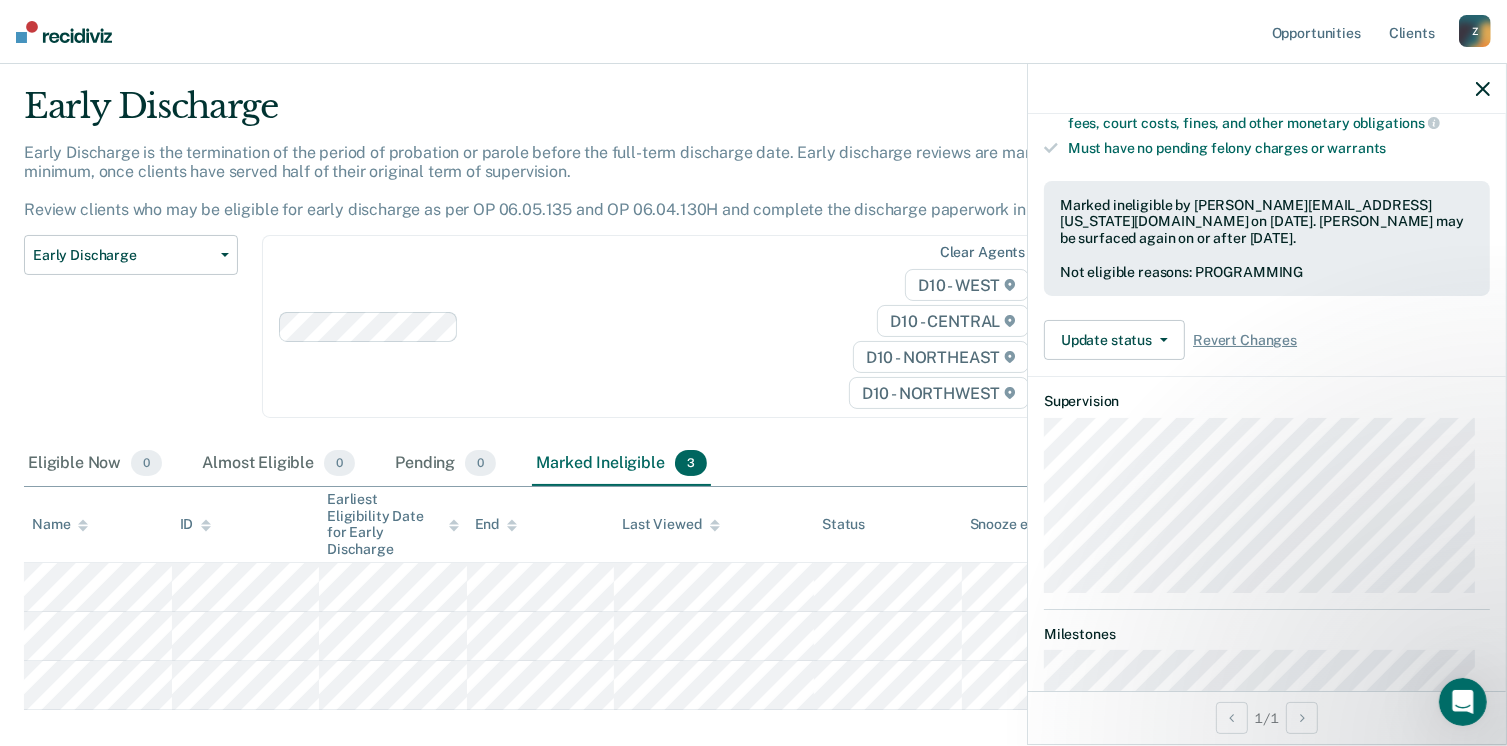 scroll, scrollTop: 140, scrollLeft: 0, axis: vertical 